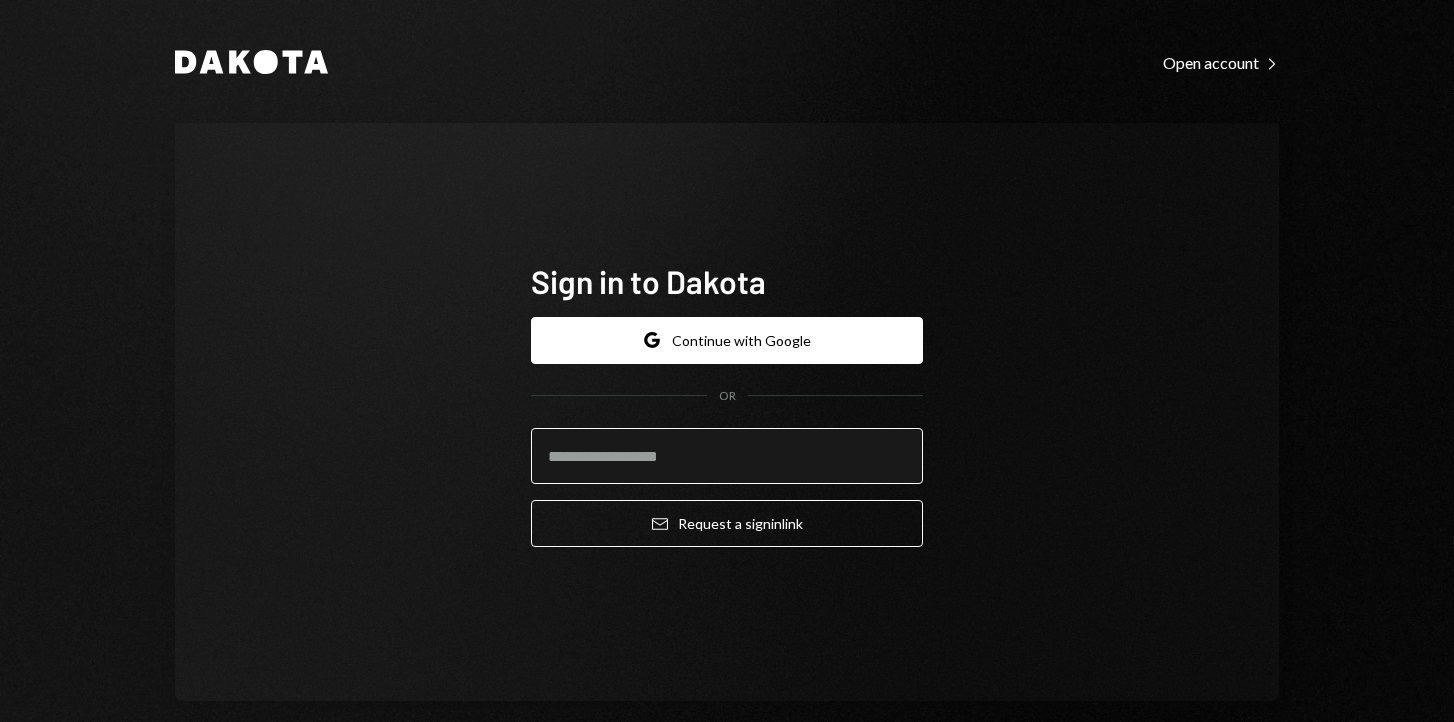 scroll, scrollTop: 0, scrollLeft: 0, axis: both 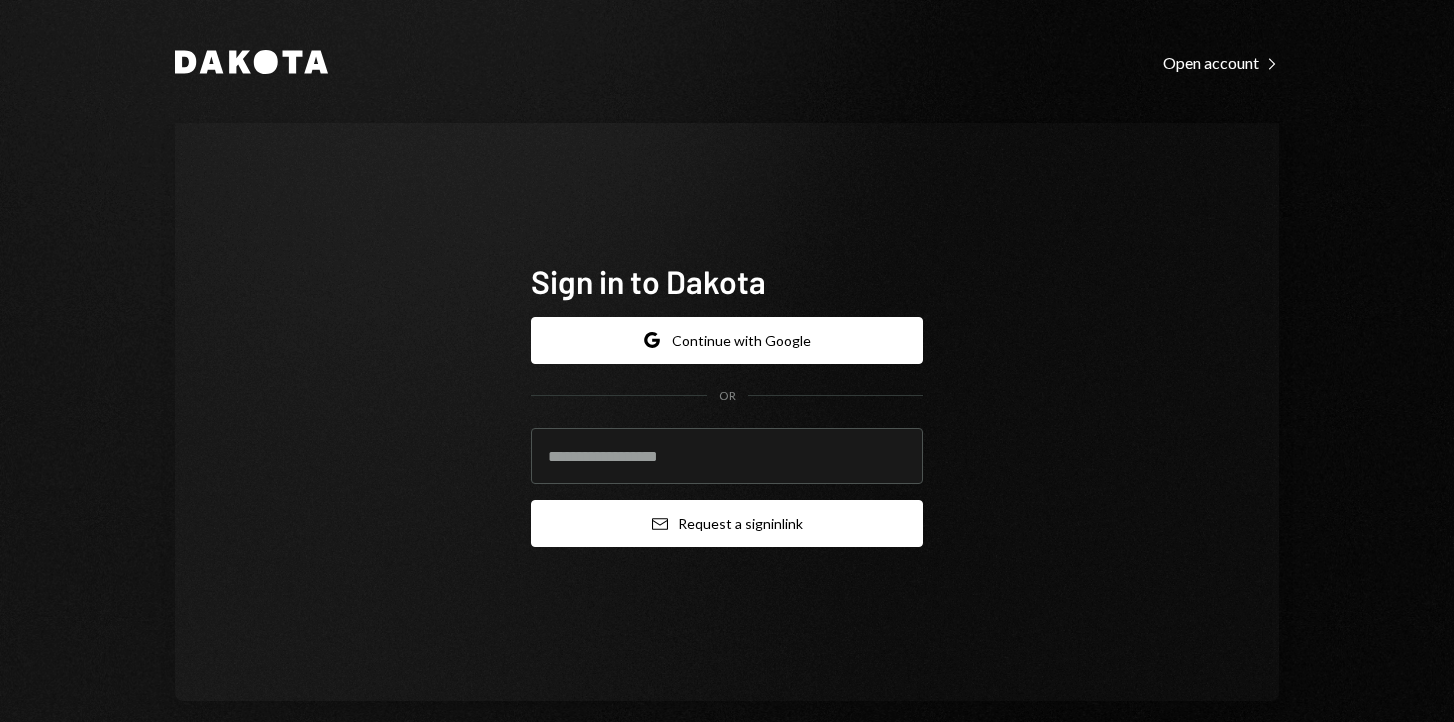 type on "**********" 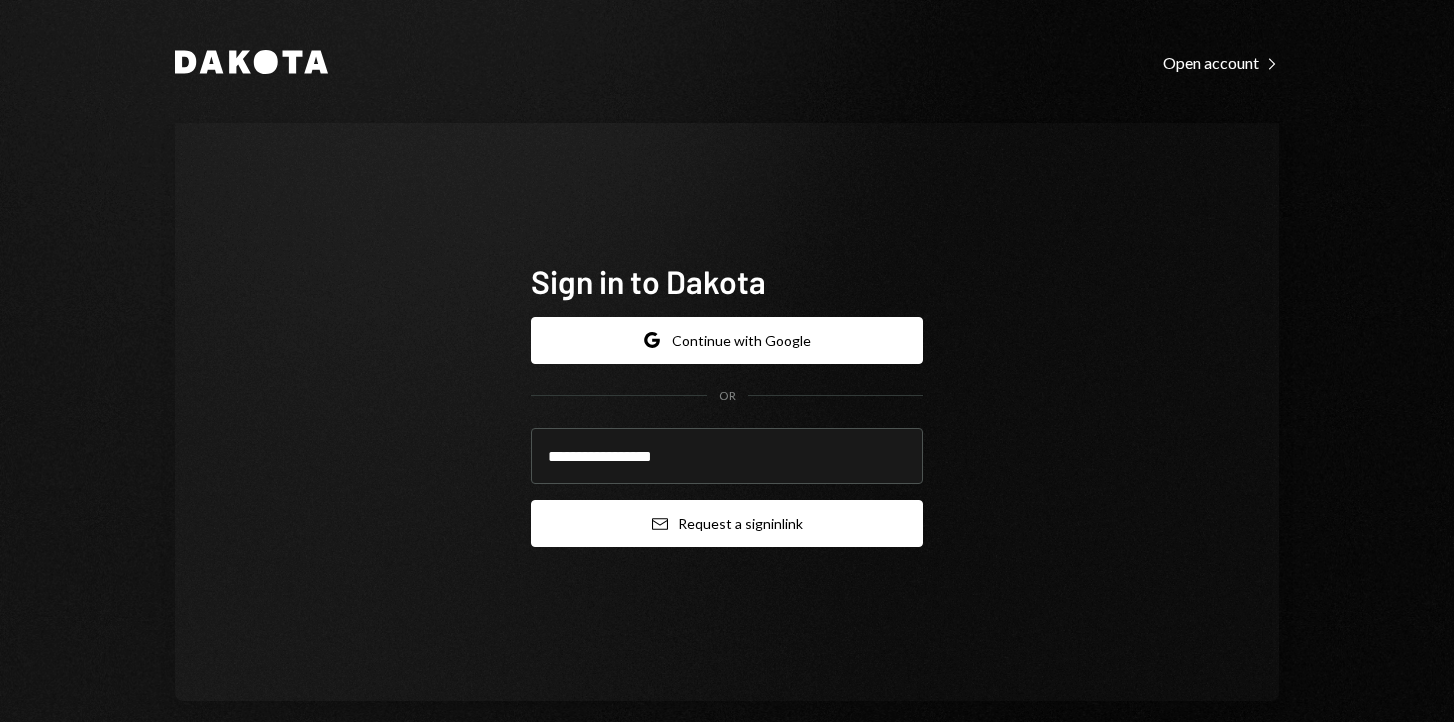 click 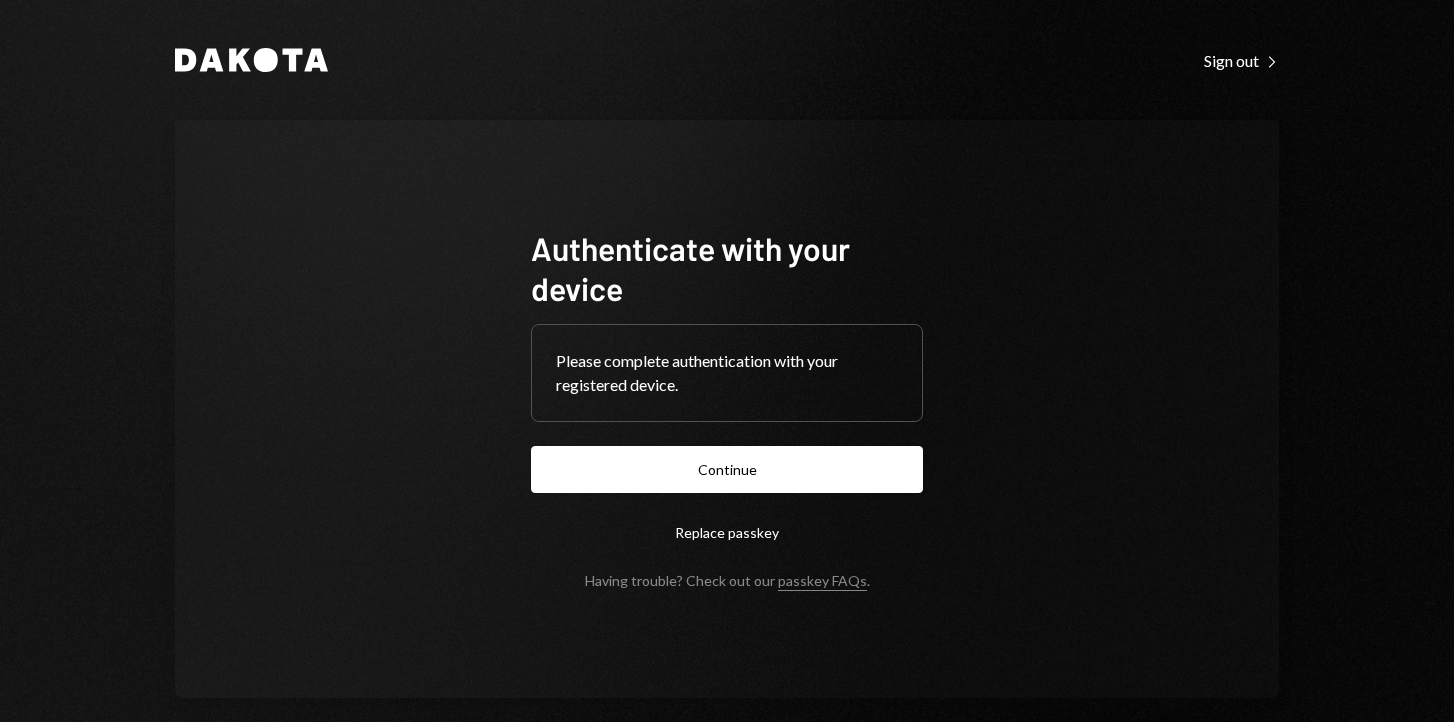 scroll, scrollTop: 0, scrollLeft: 0, axis: both 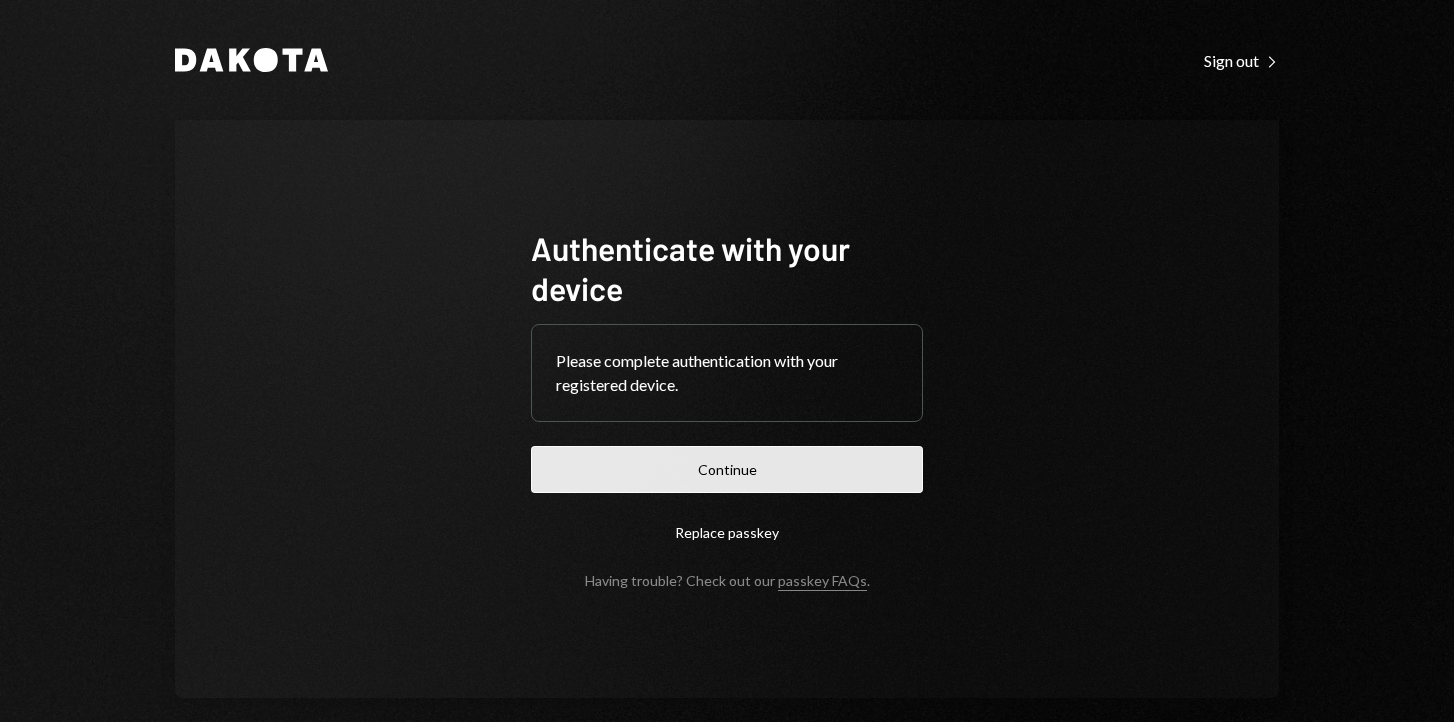 click on "Continue" at bounding box center [727, 469] 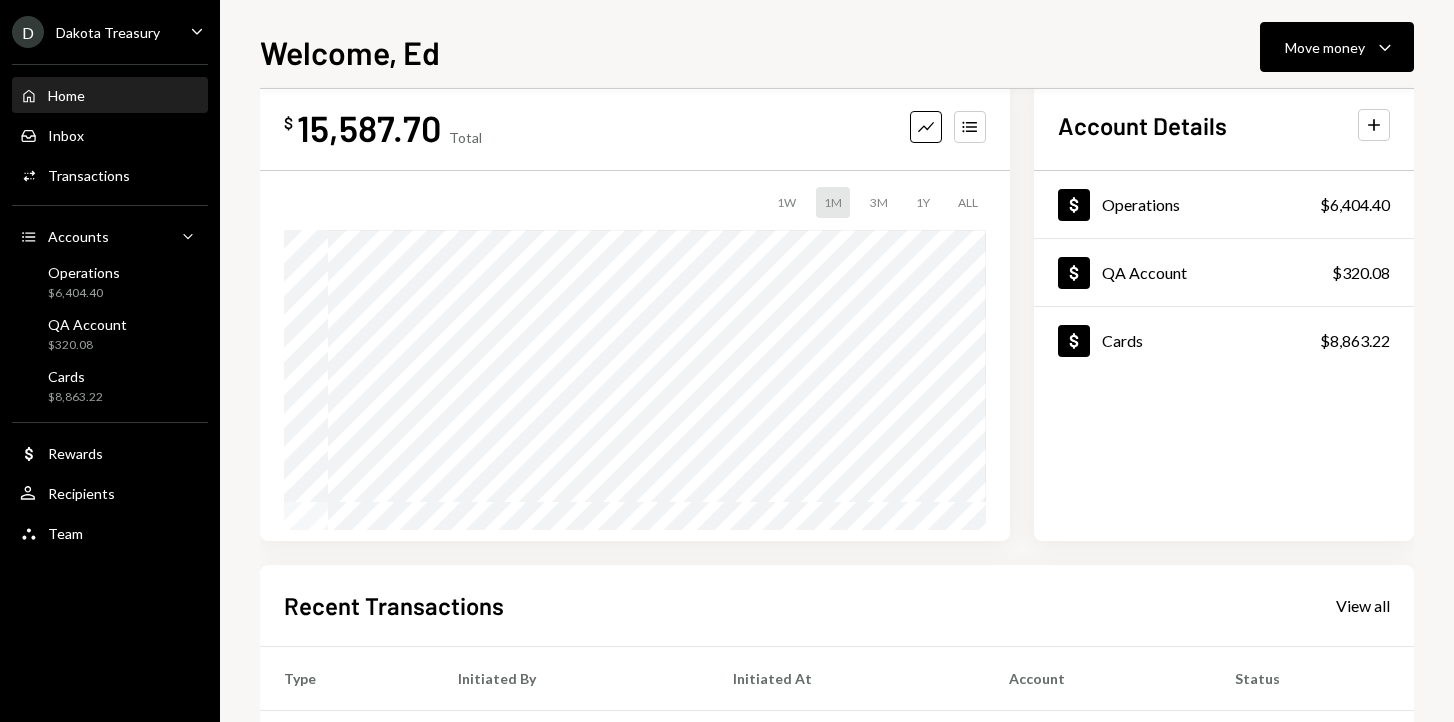 scroll, scrollTop: 38, scrollLeft: 0, axis: vertical 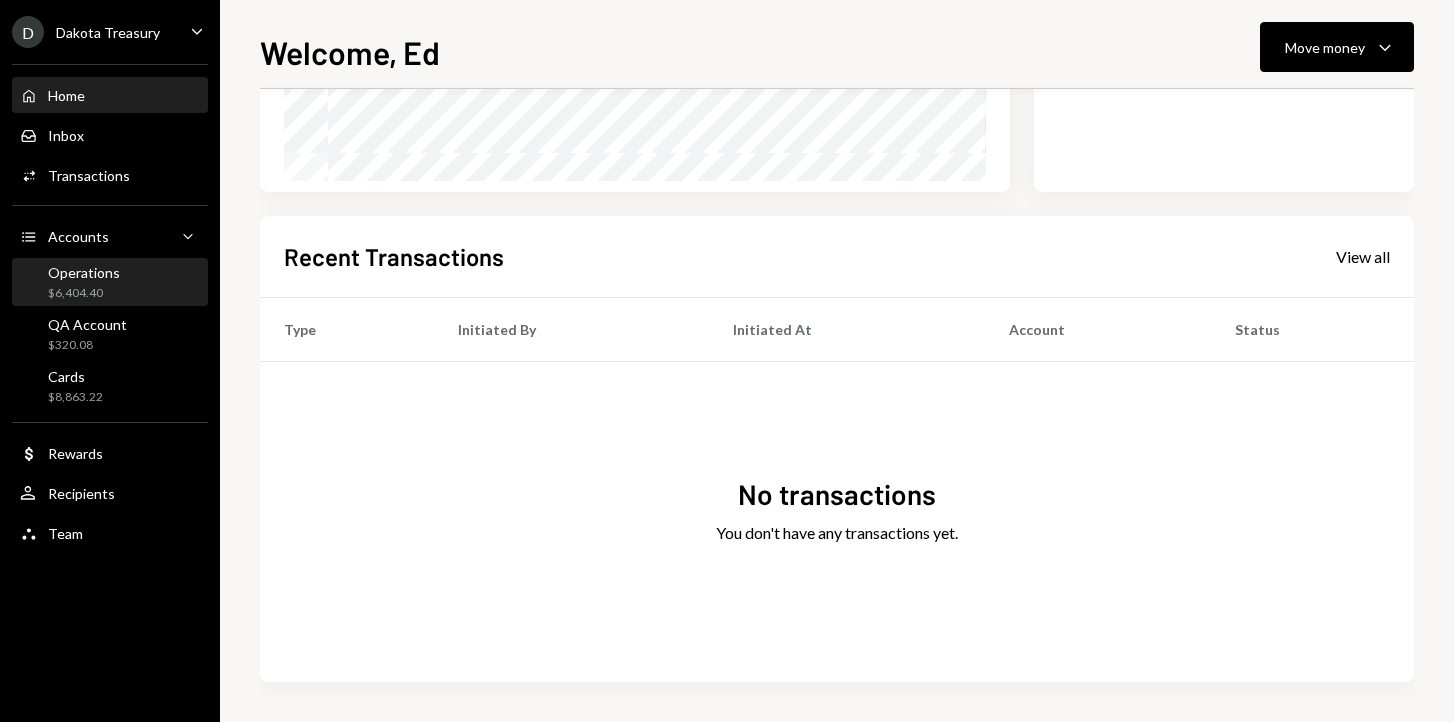 click on "Operations $6,404.40" at bounding box center (110, 283) 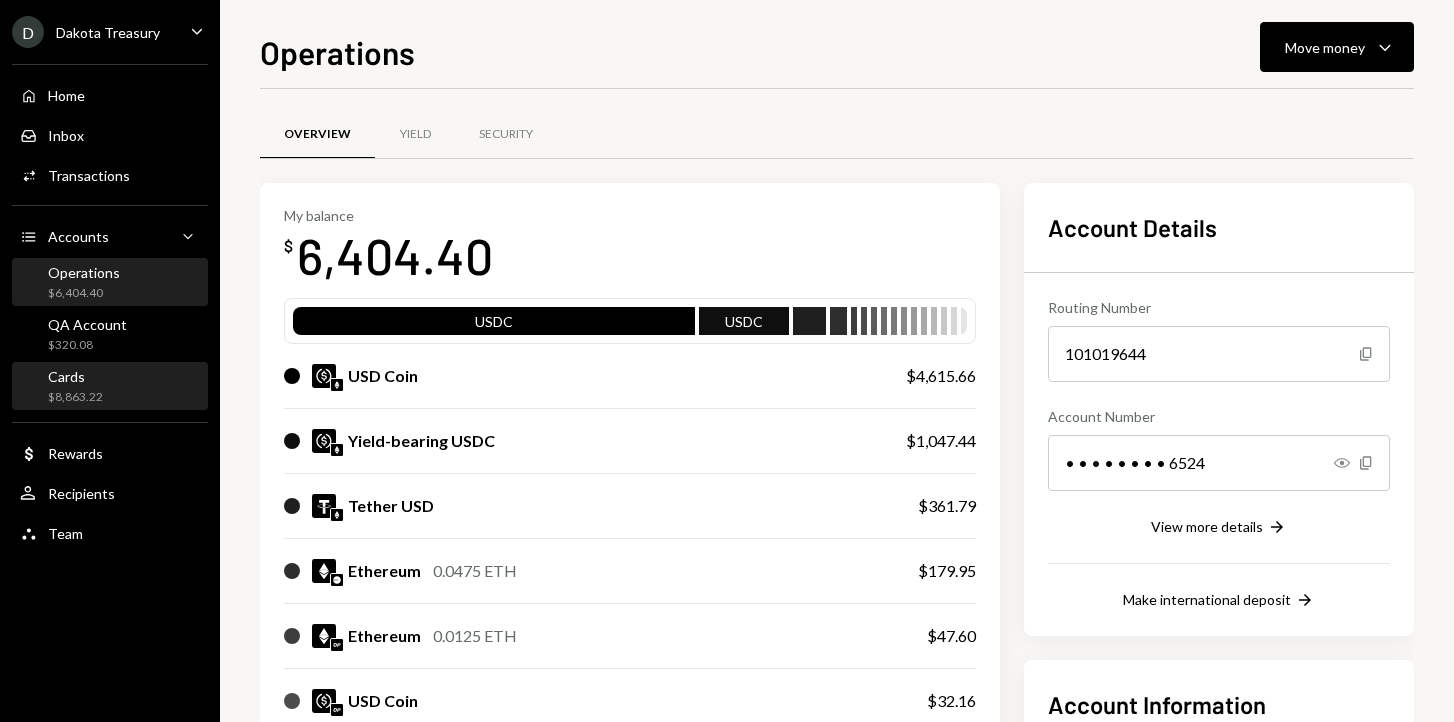 click on "Cards $8,863.22" at bounding box center [75, 387] 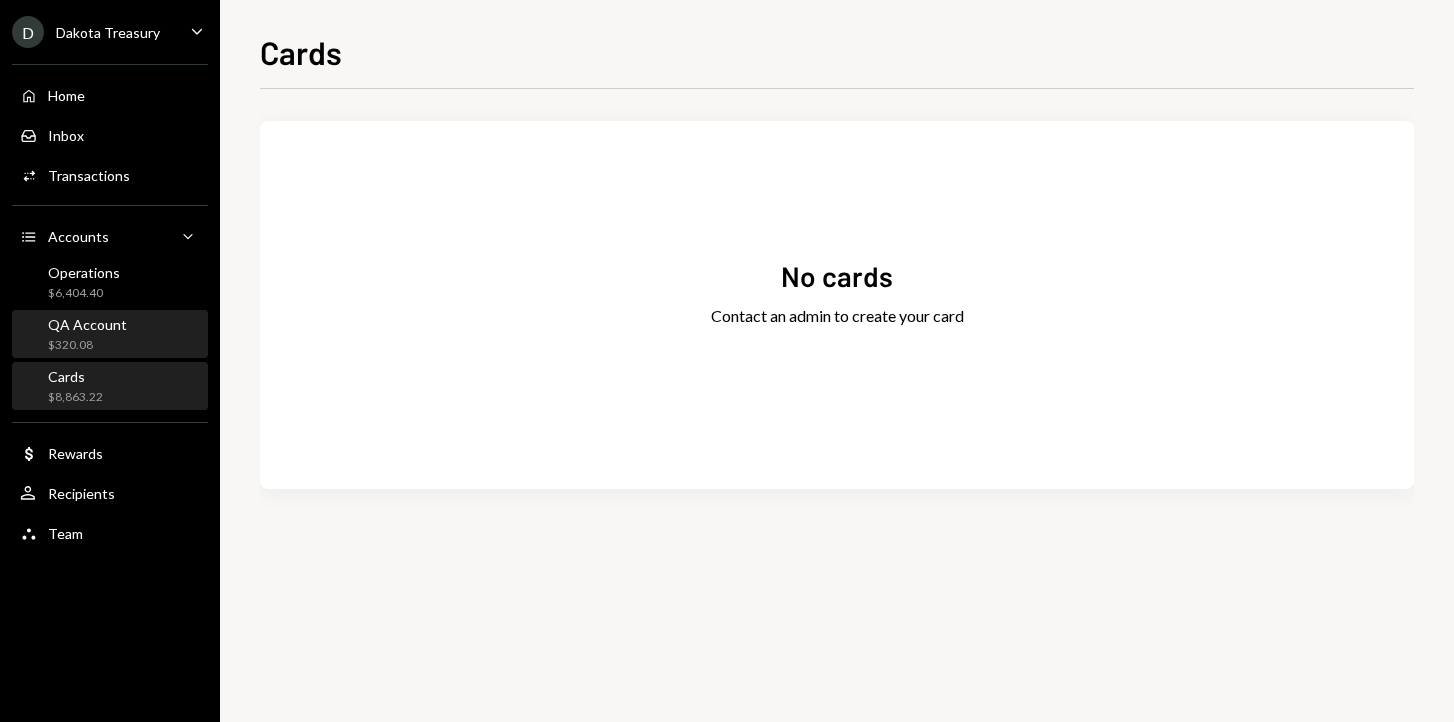 click on "QA Account" at bounding box center [87, 324] 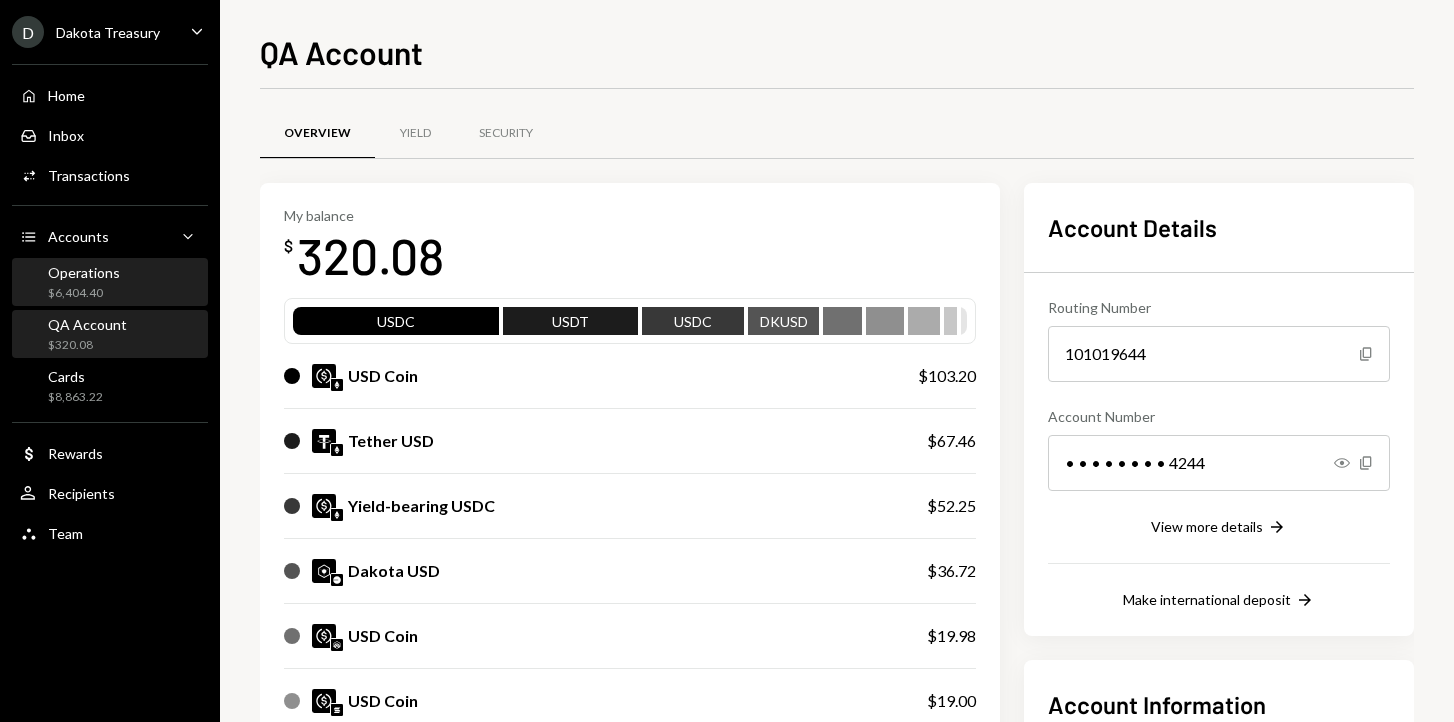 click on "Operations" at bounding box center [84, 272] 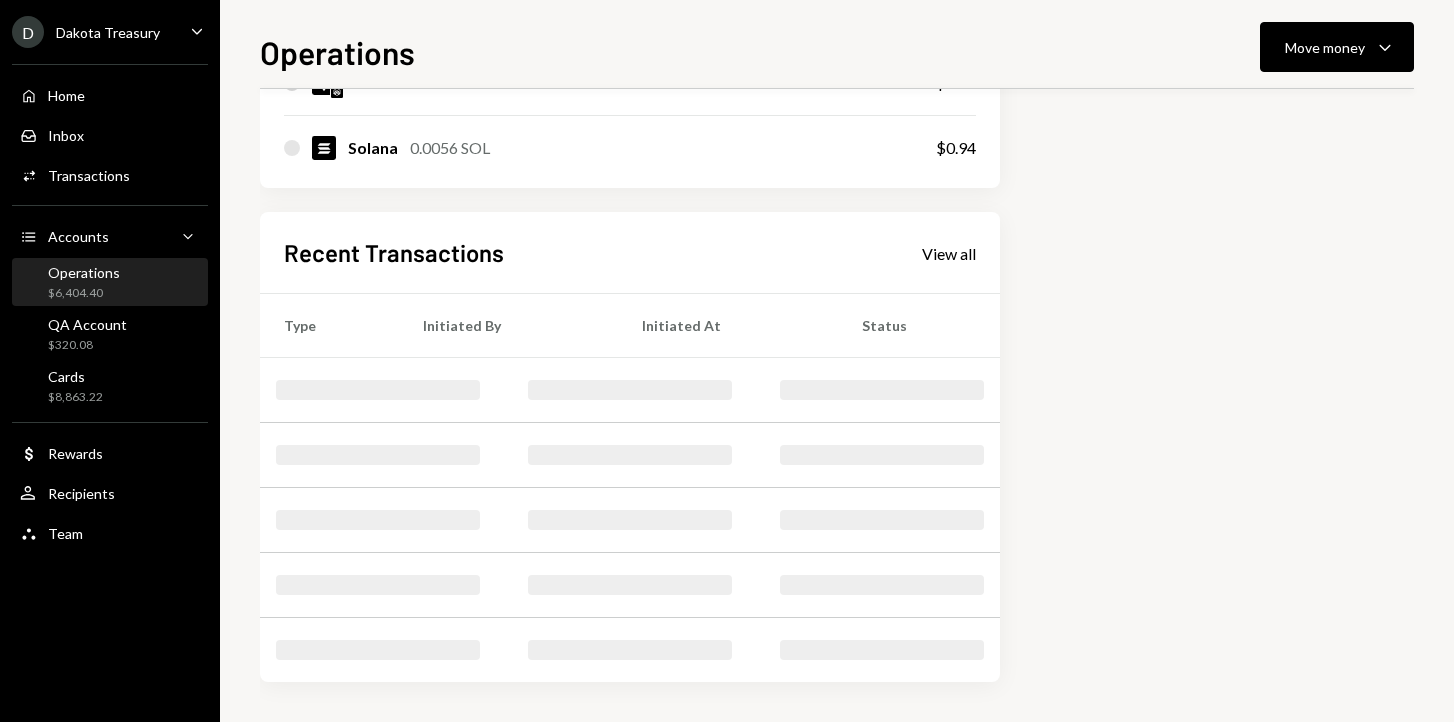 scroll, scrollTop: 1199, scrollLeft: 0, axis: vertical 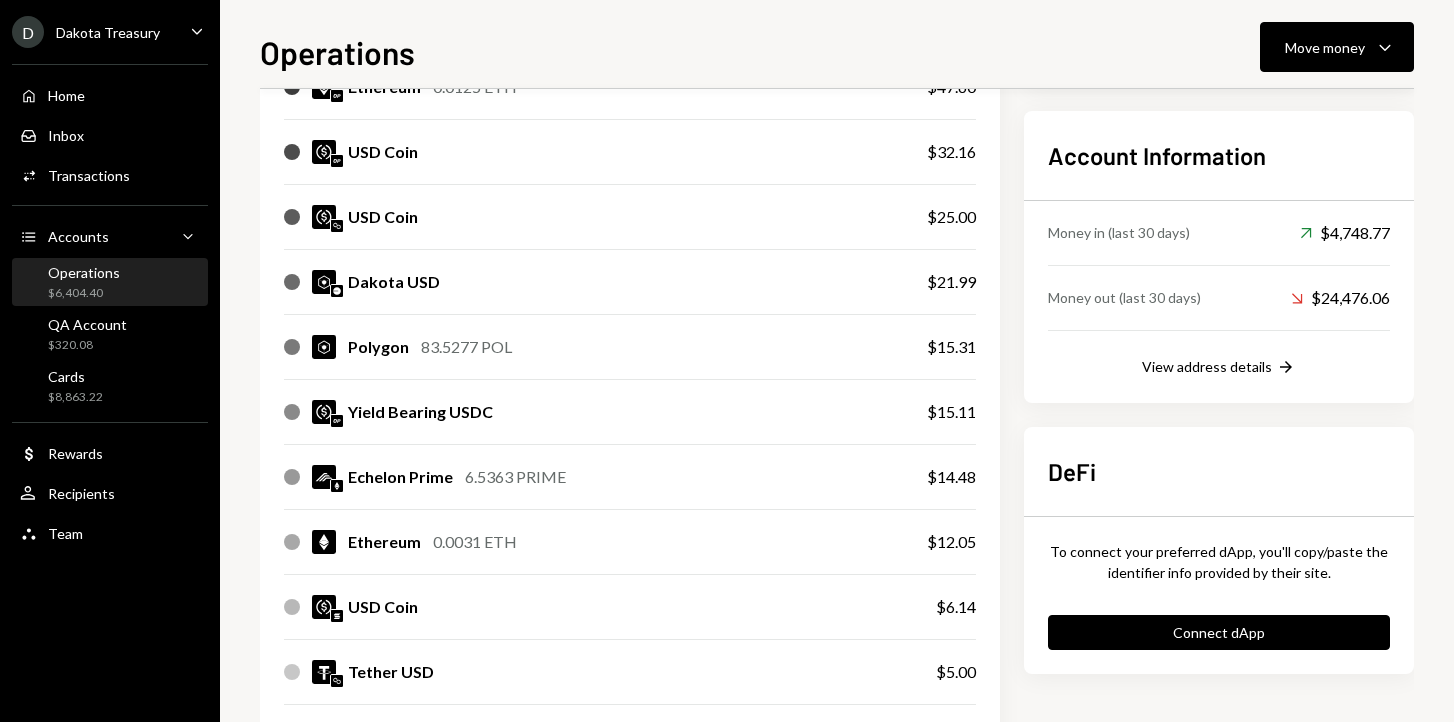 click on "Operations $6,404.40" at bounding box center (84, 283) 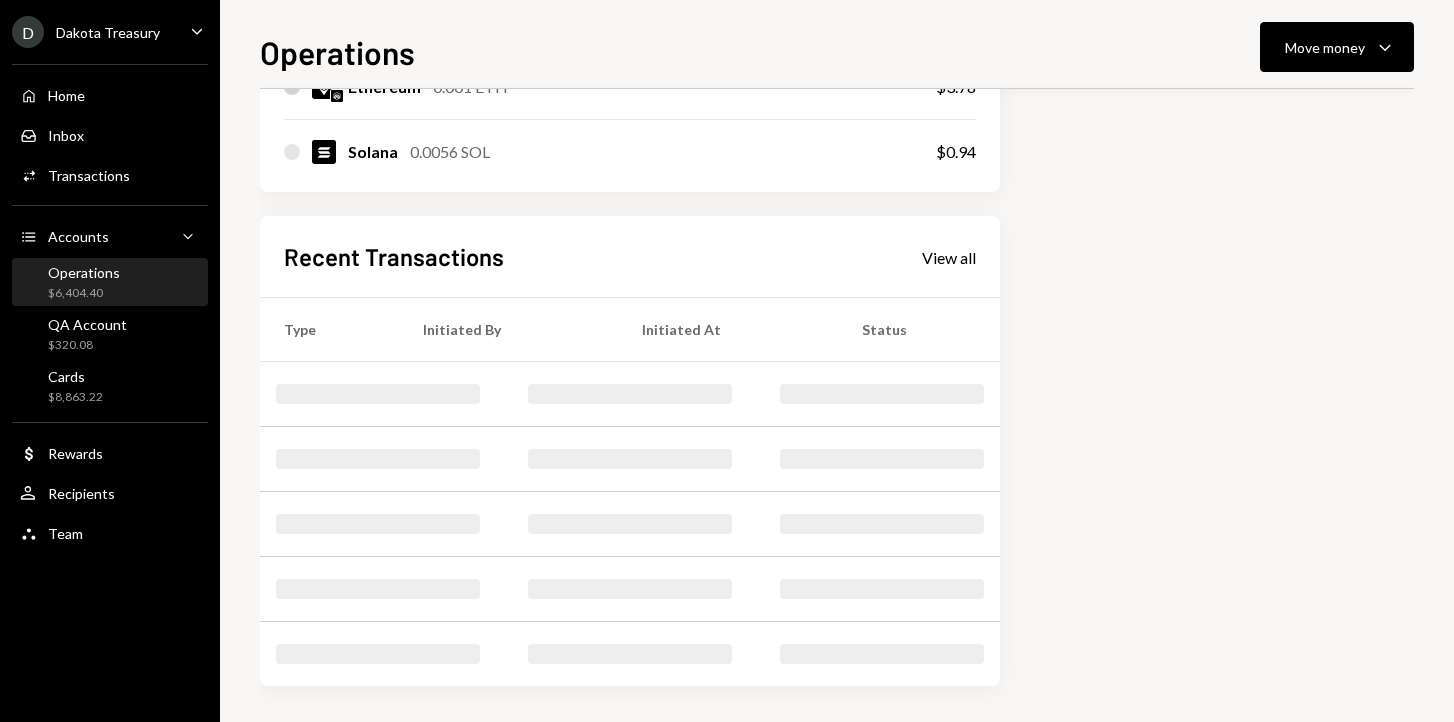 scroll, scrollTop: 1203, scrollLeft: 0, axis: vertical 